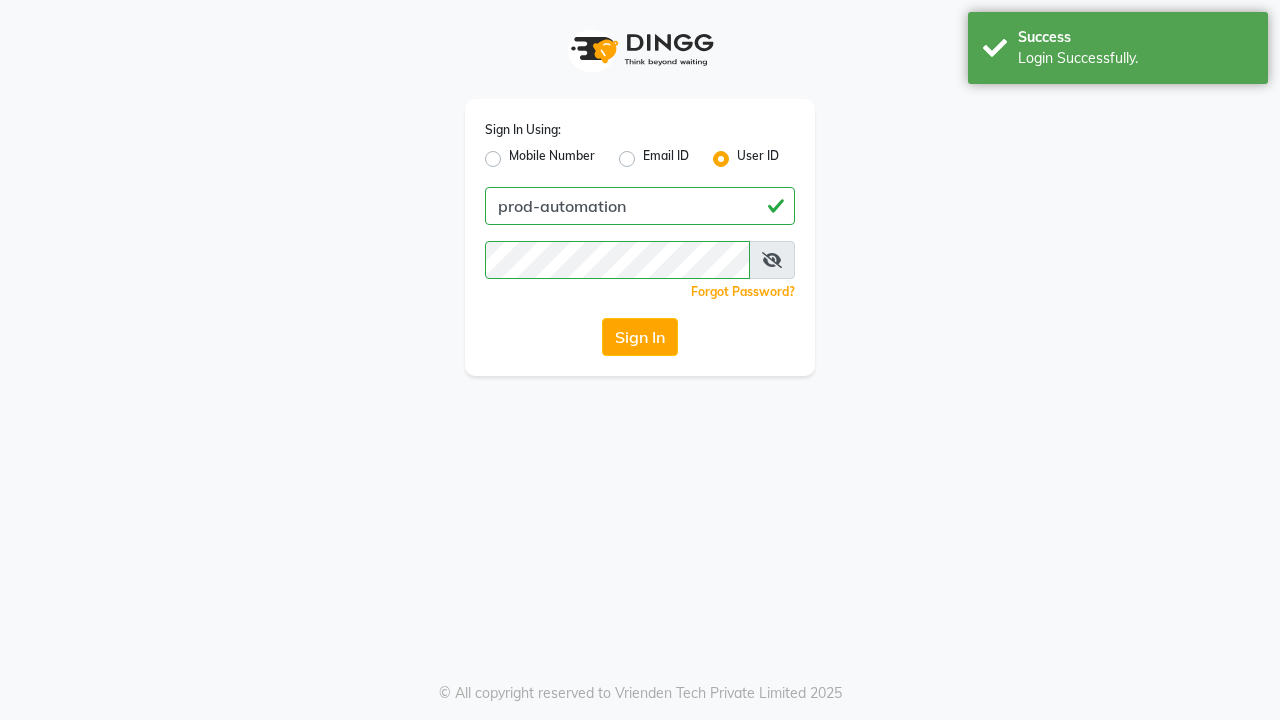 scroll, scrollTop: 0, scrollLeft: 0, axis: both 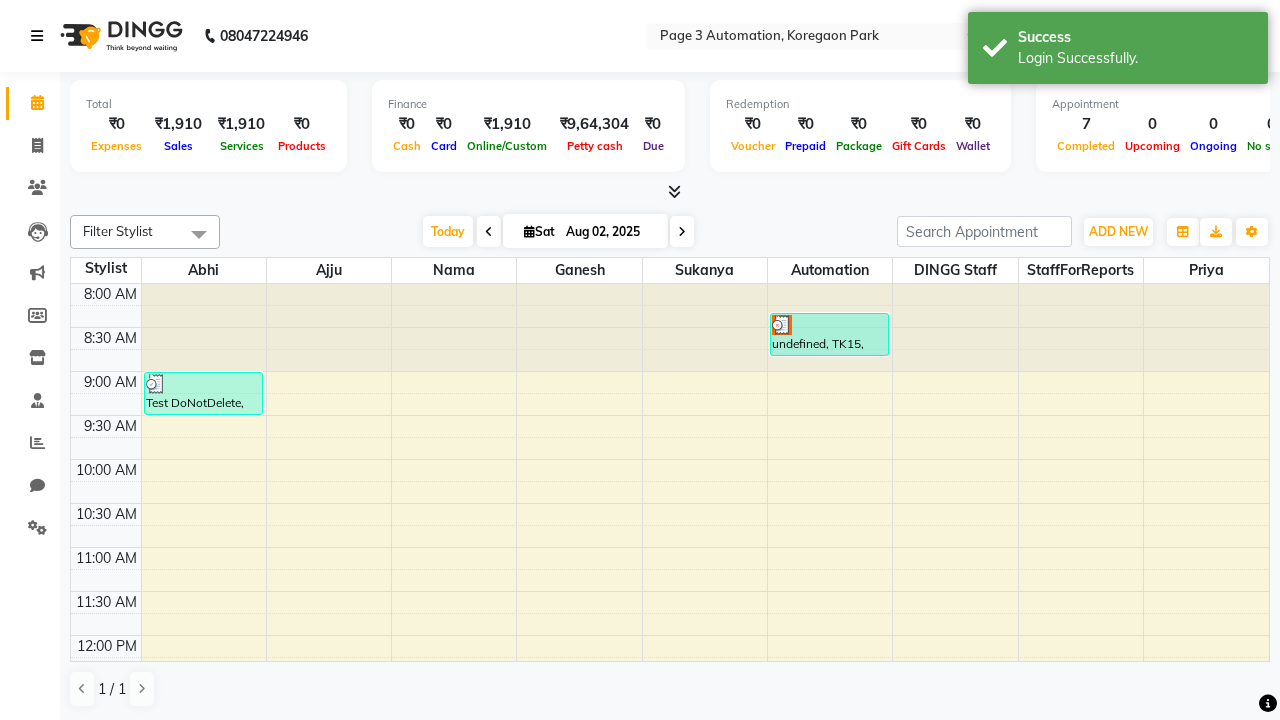 click at bounding box center [37, 36] 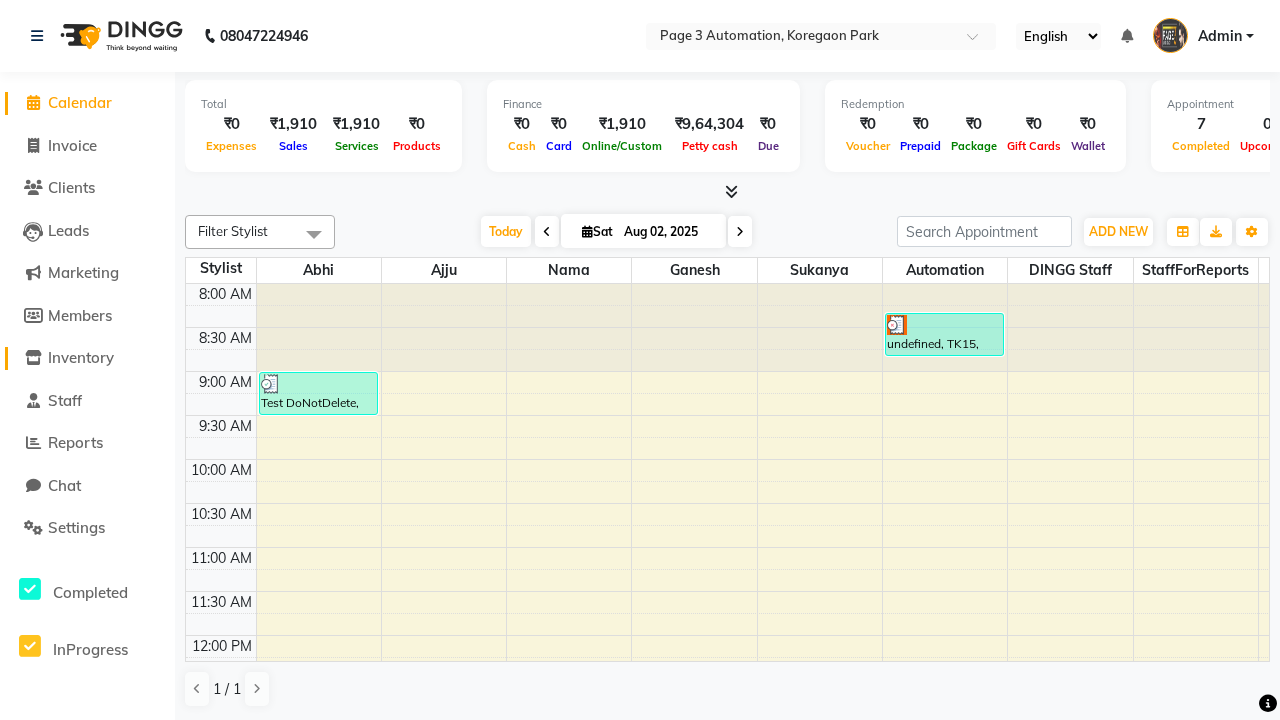 click on "Inventory" 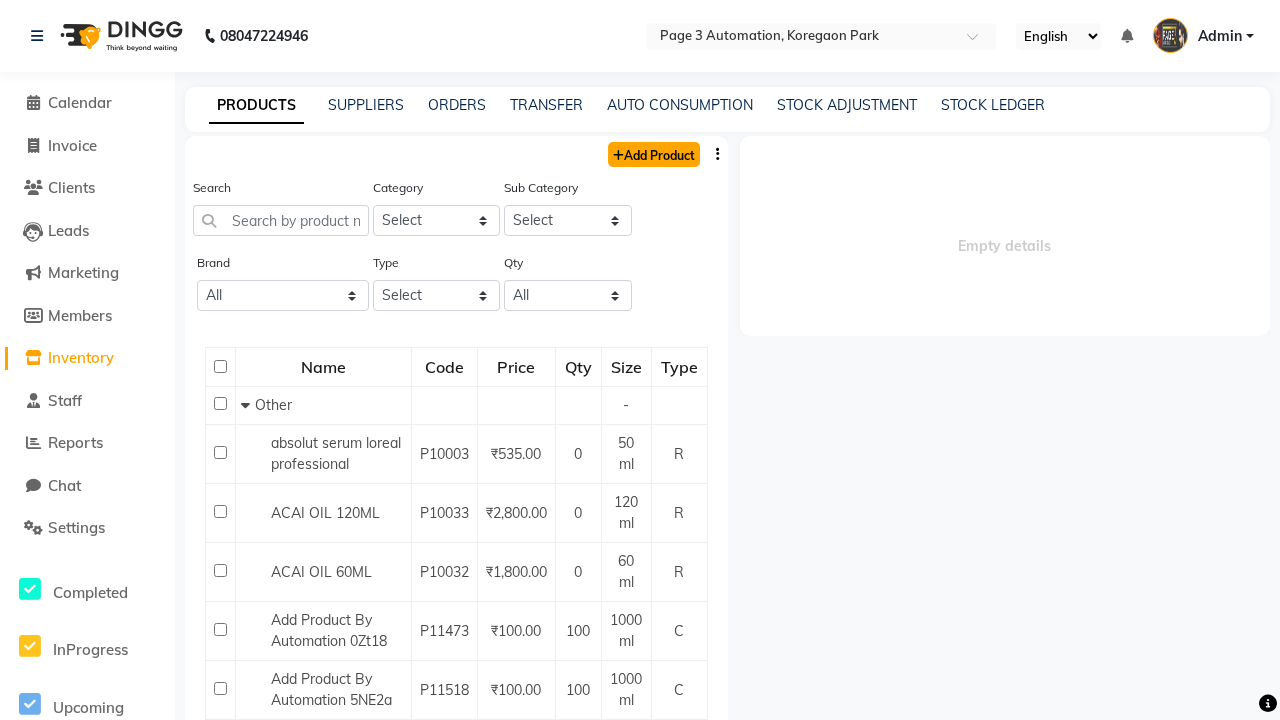 click on "Add Product" 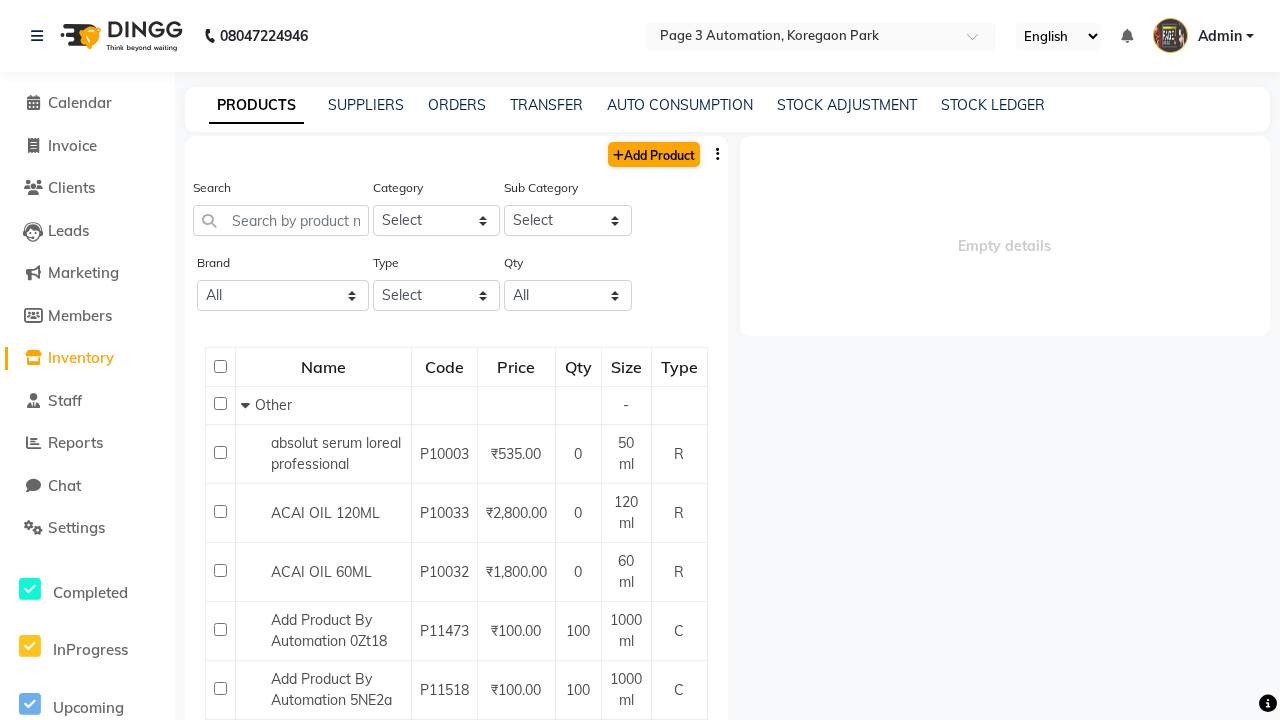 select on "true" 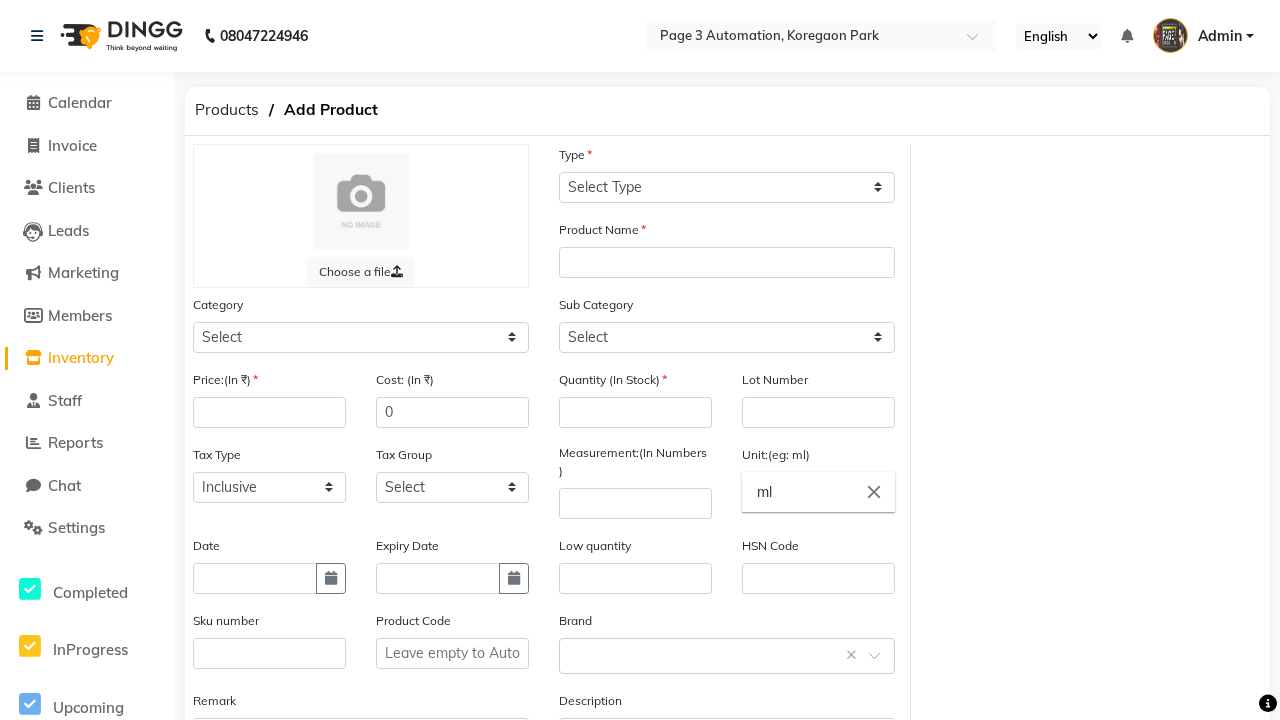 select on "C" 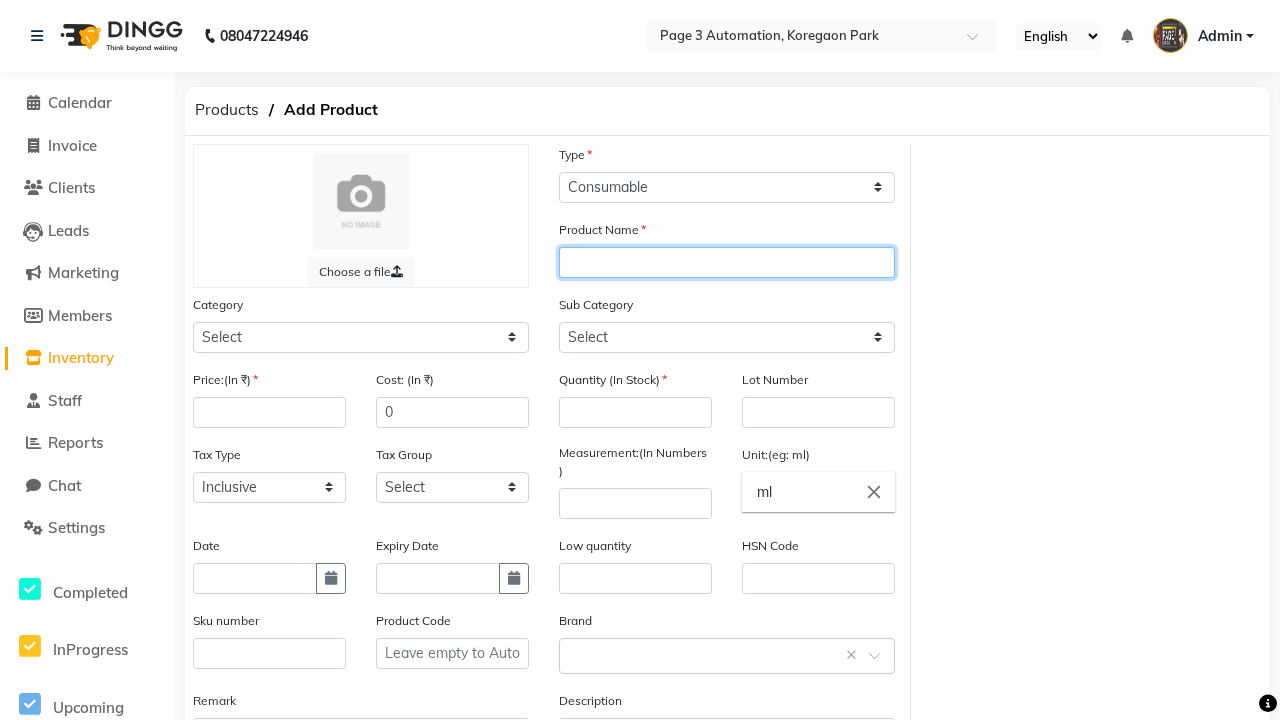 type on "Add Product By Automation XUrZm" 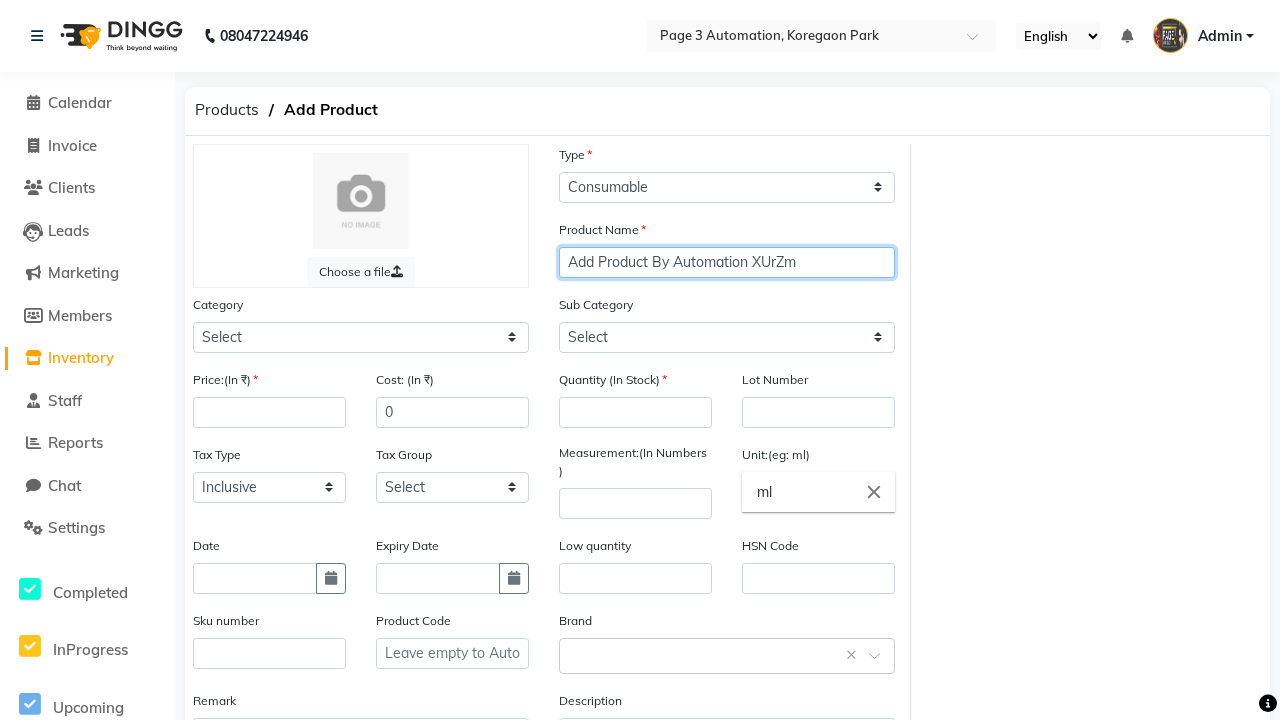 select on "1000" 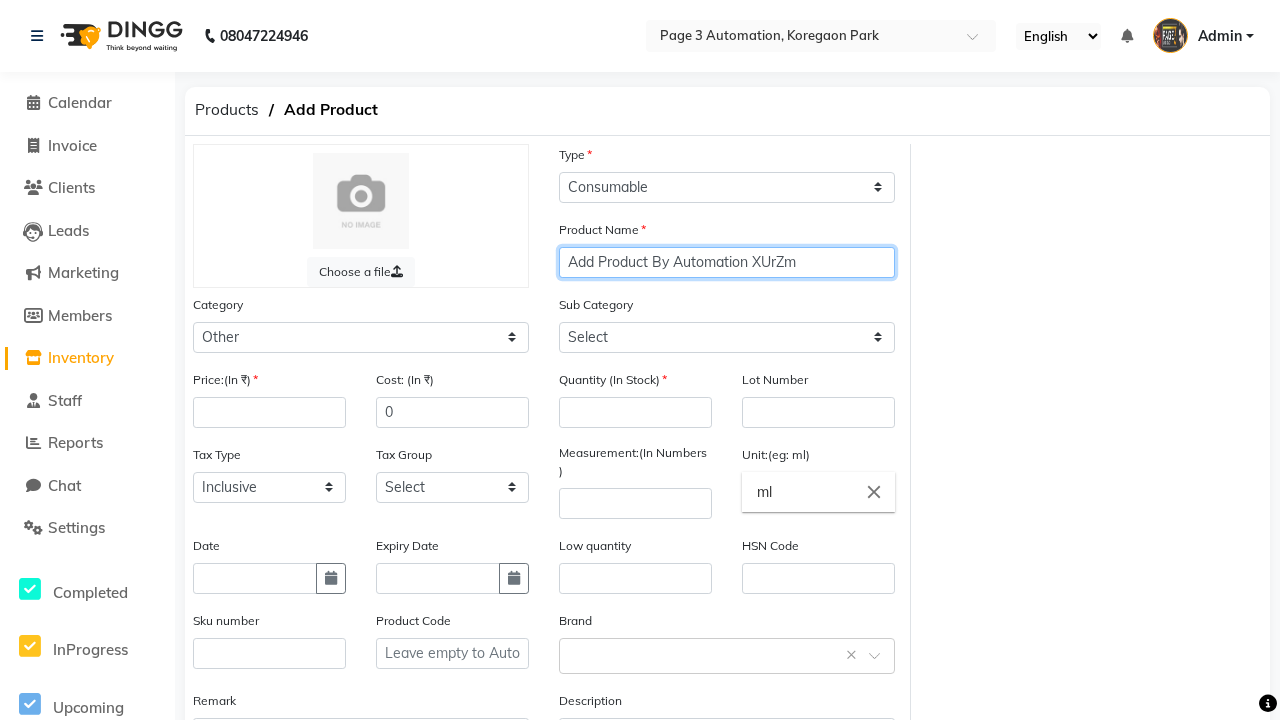 type on "Add Product By Automation XUrZm" 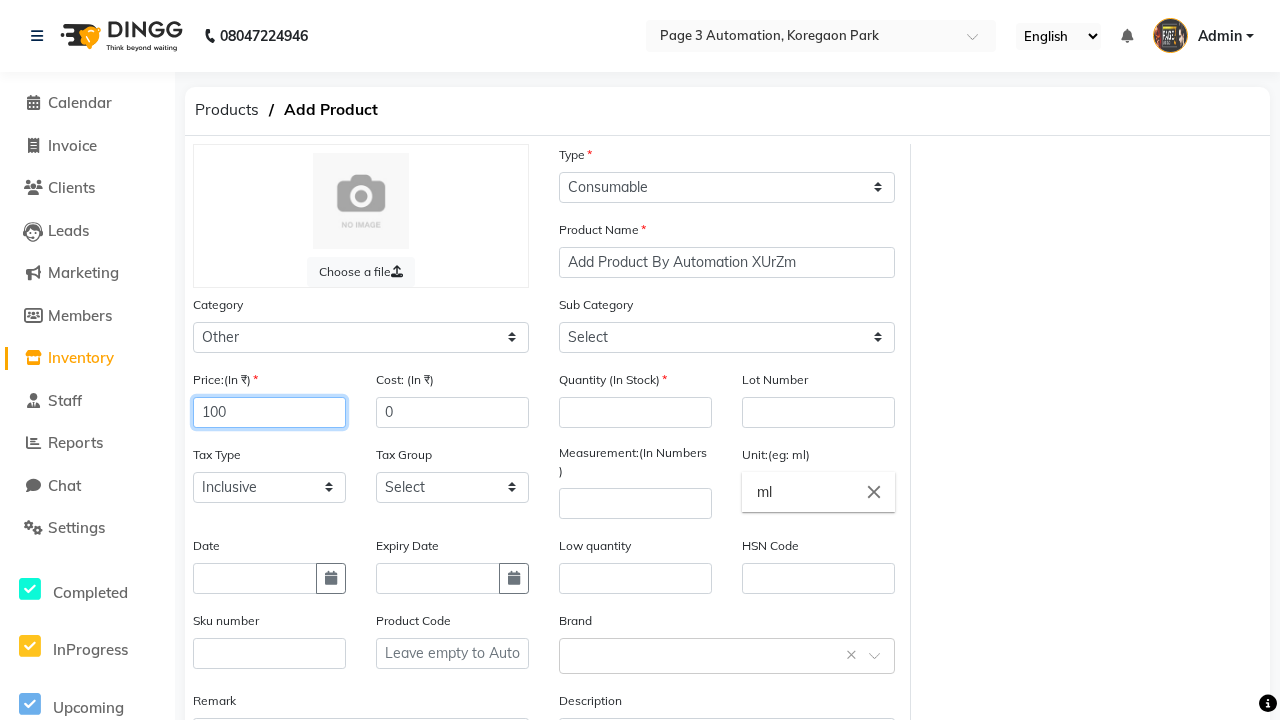 type on "100" 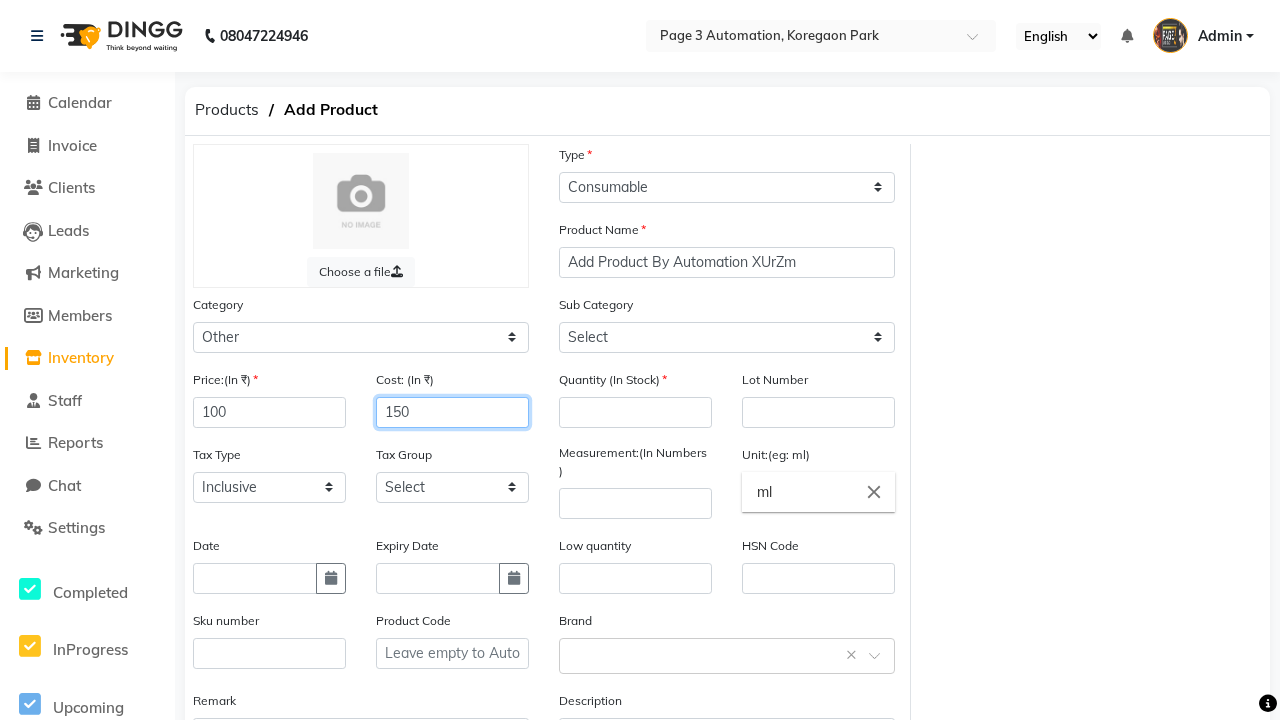 type on "150" 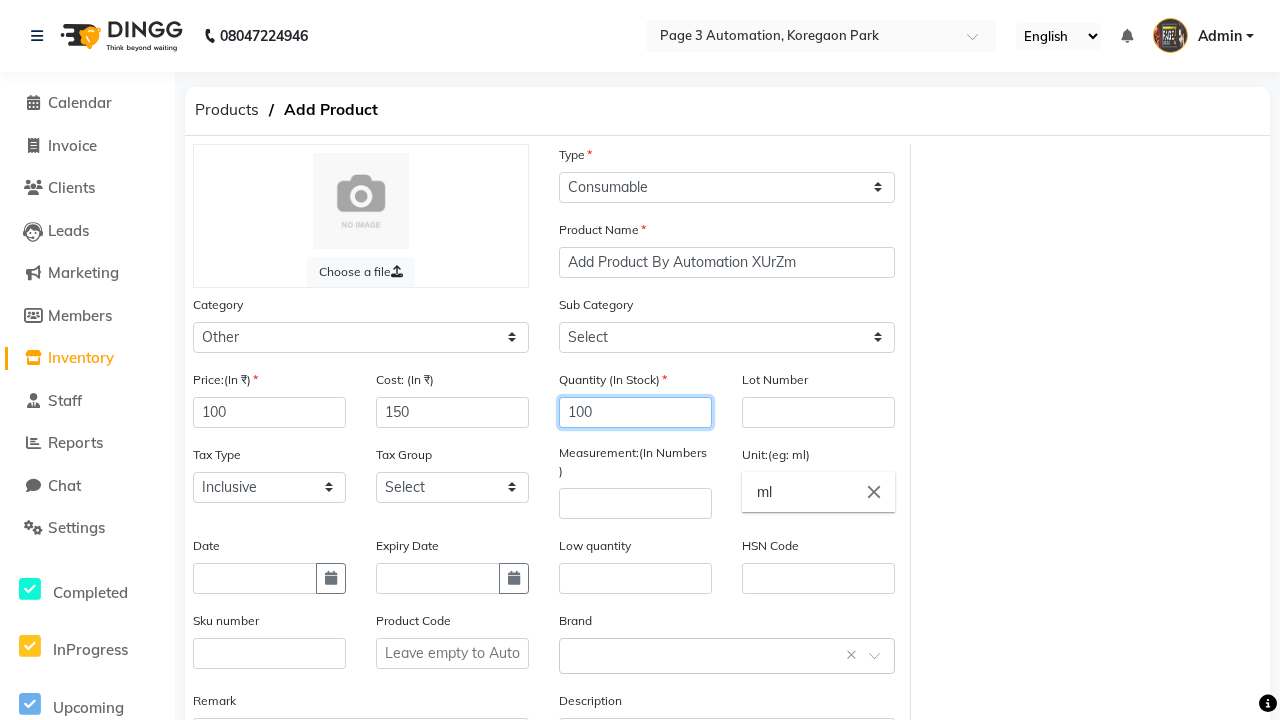 type on "100" 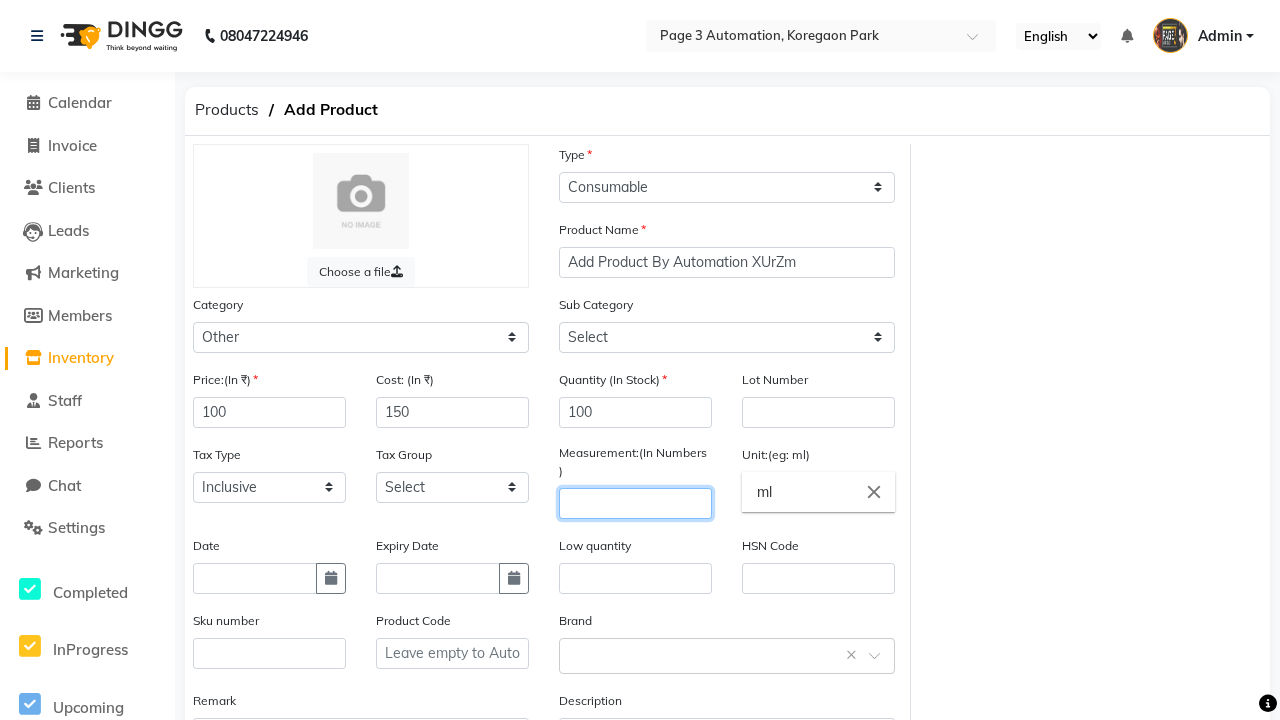 type on "1000" 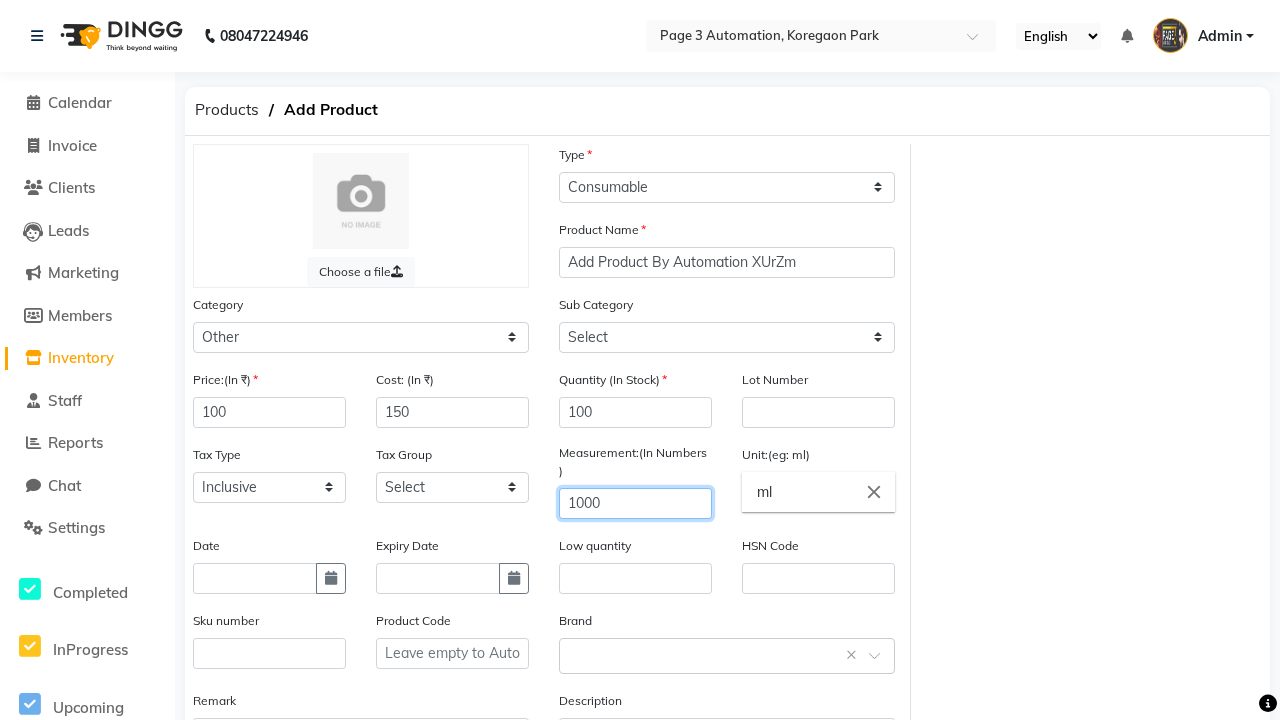 select on "1002" 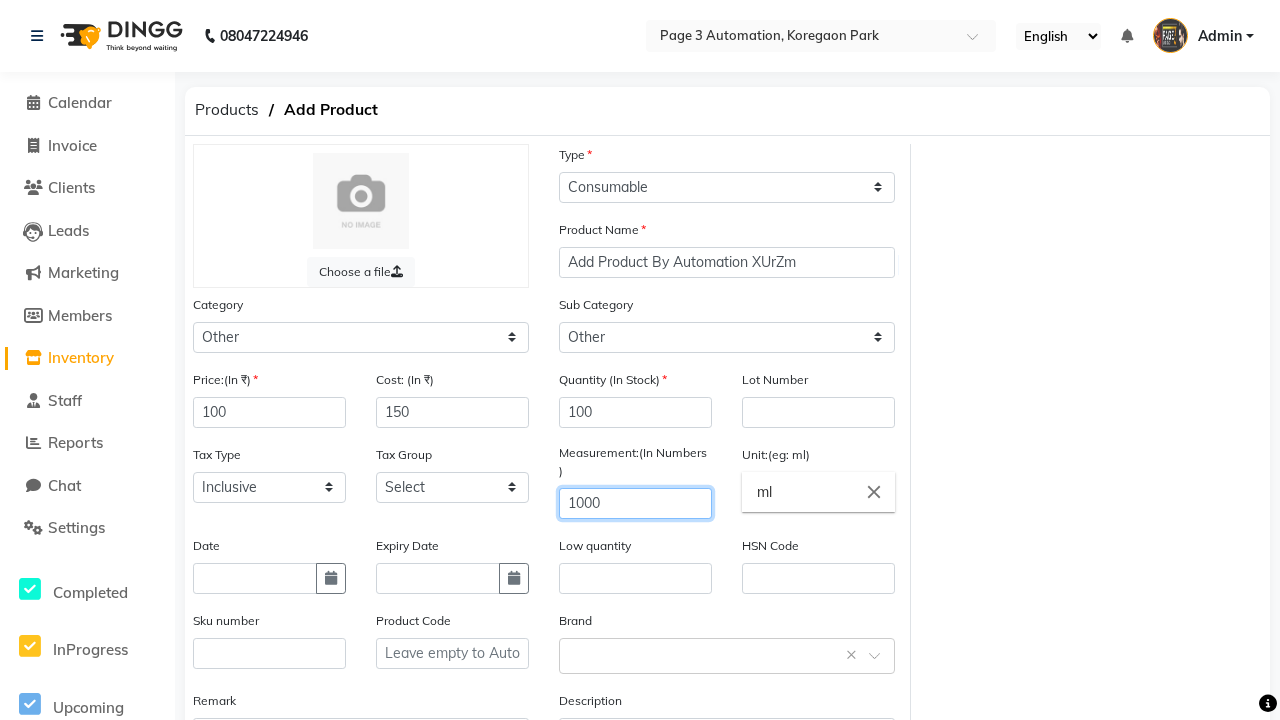 type on "1000" 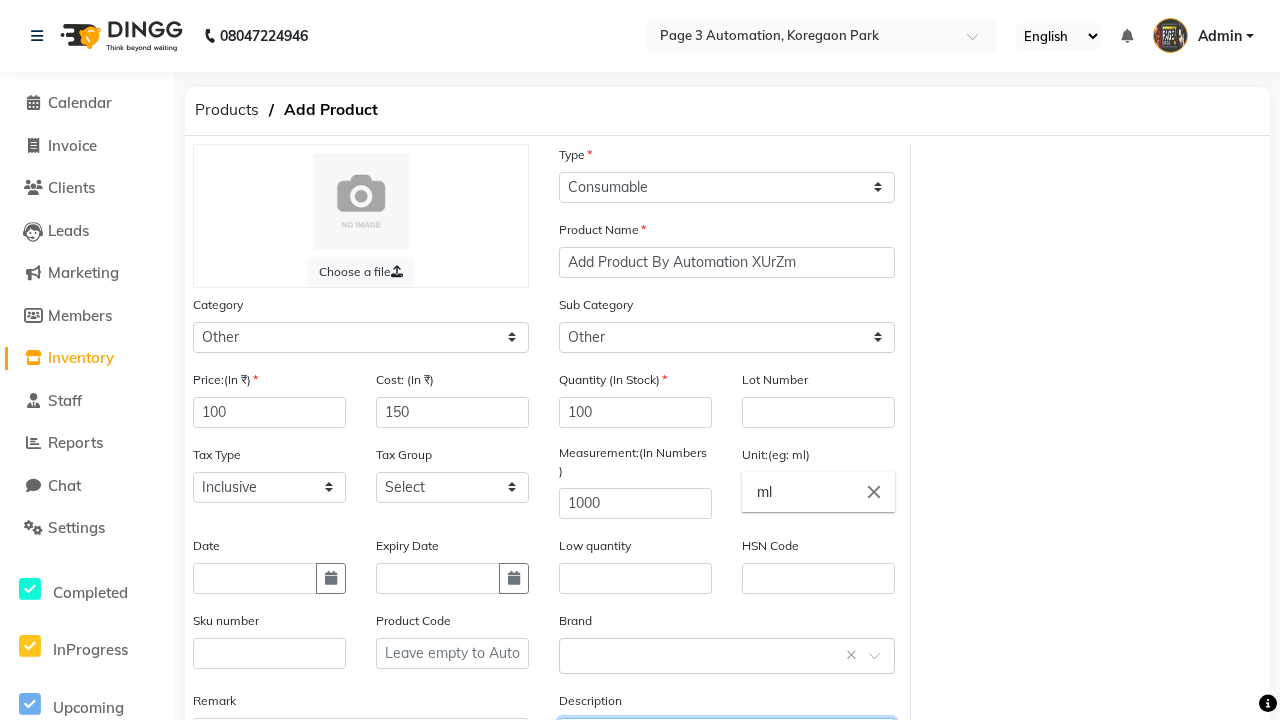 type on "This Product is Created by Automation" 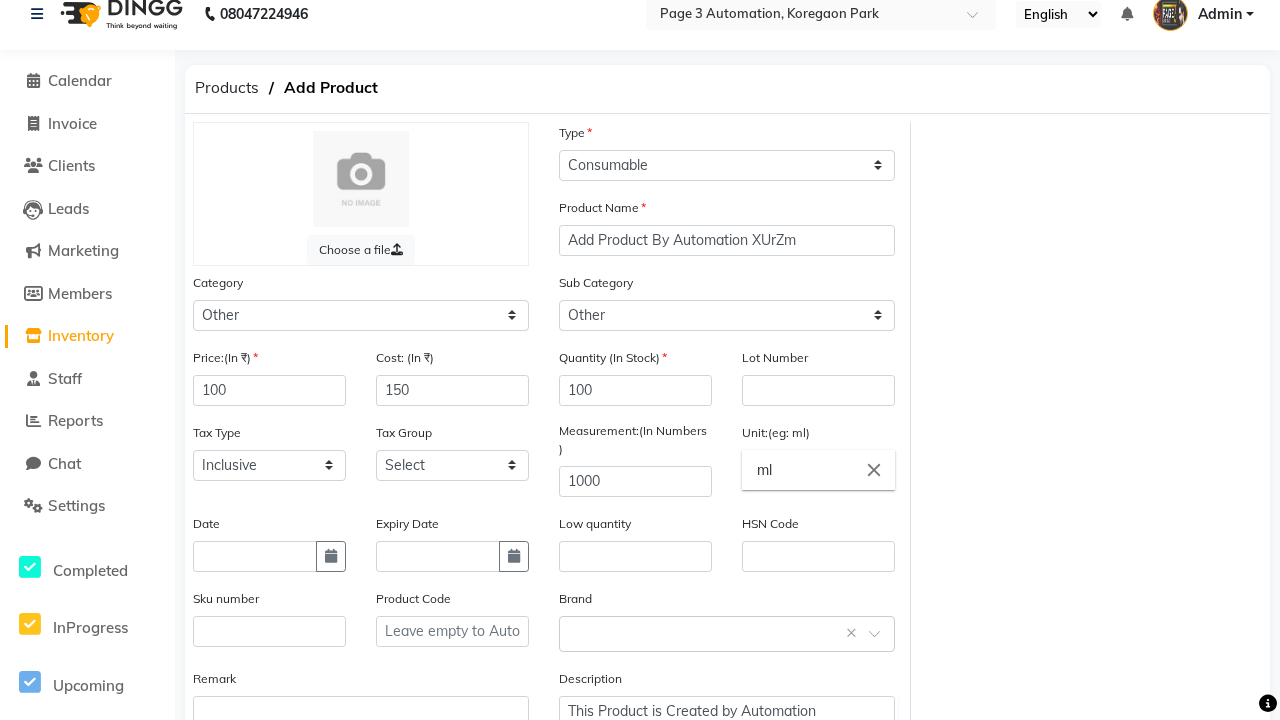 click on "Save" 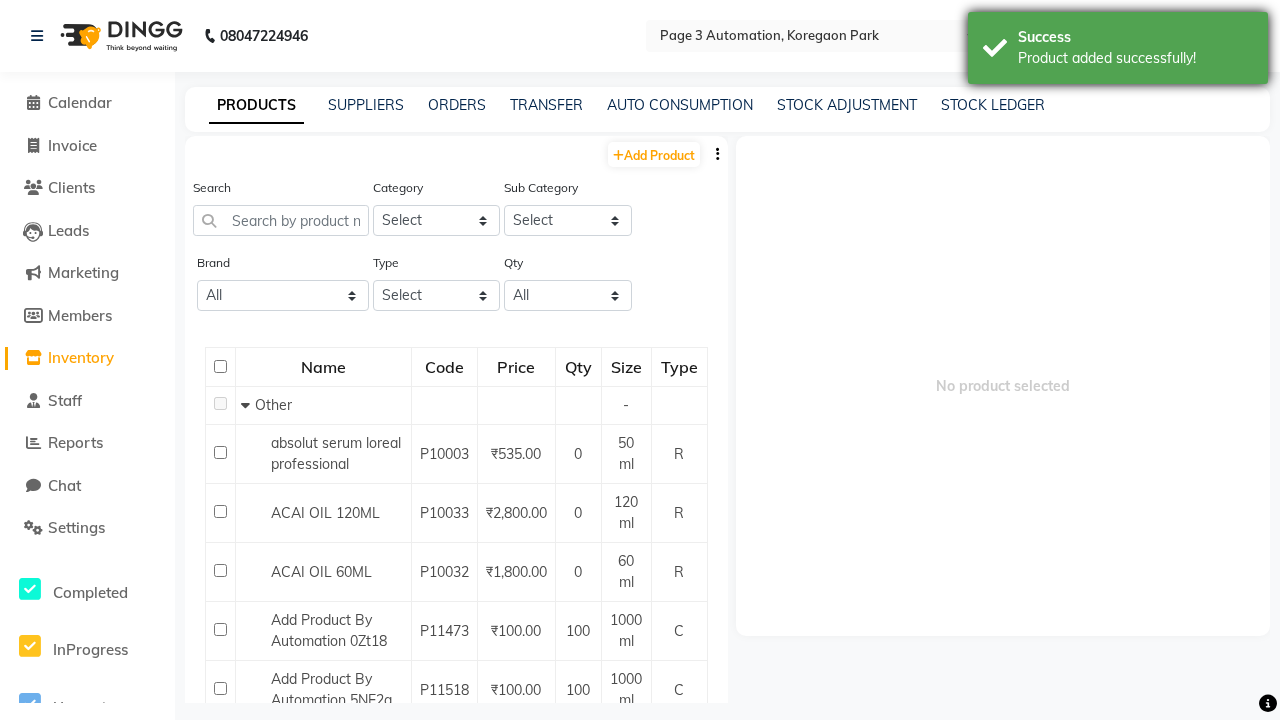 click on "Product added successfully!" at bounding box center (1135, 58) 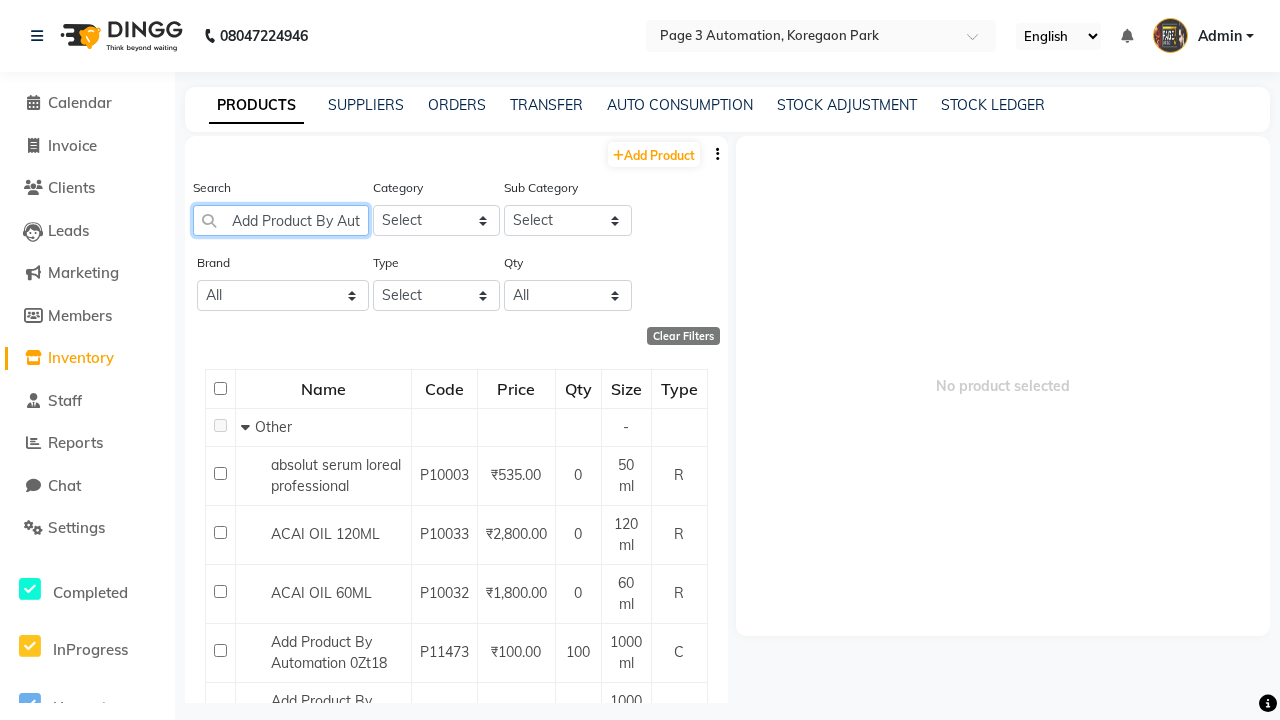 scroll, scrollTop: 0, scrollLeft: 100, axis: horizontal 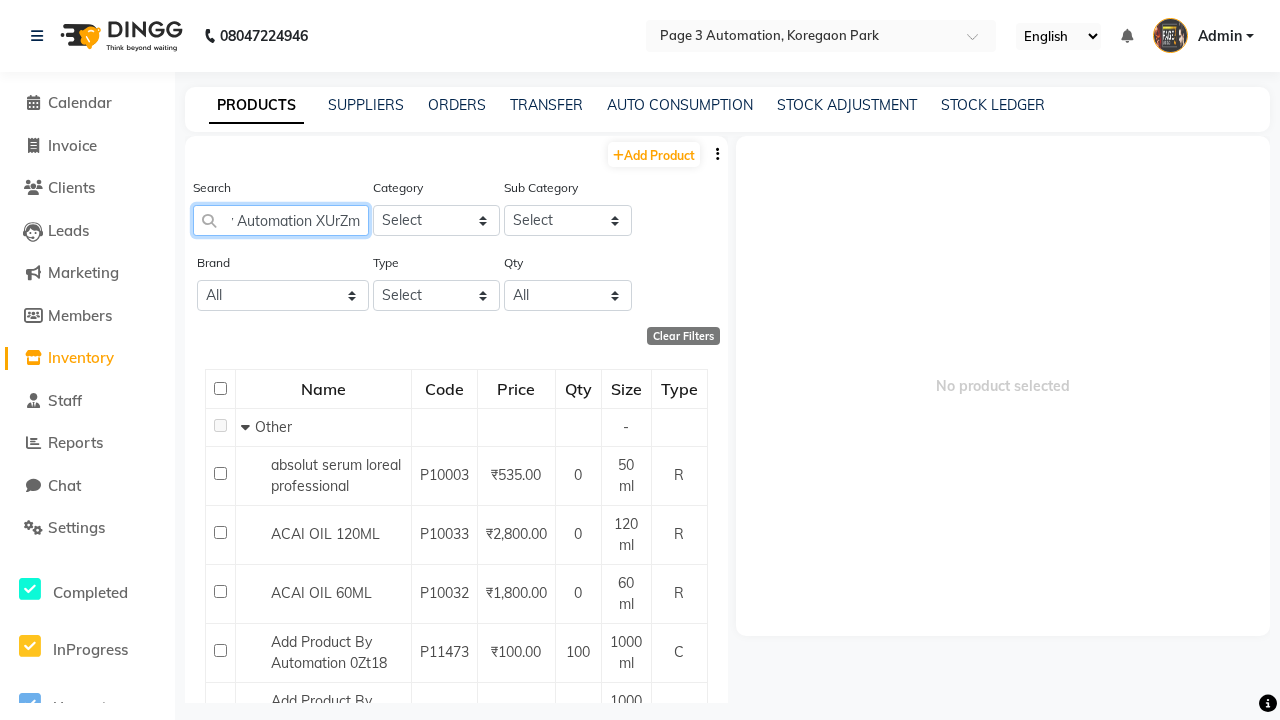 type on "Add Product By Automation XUrZm" 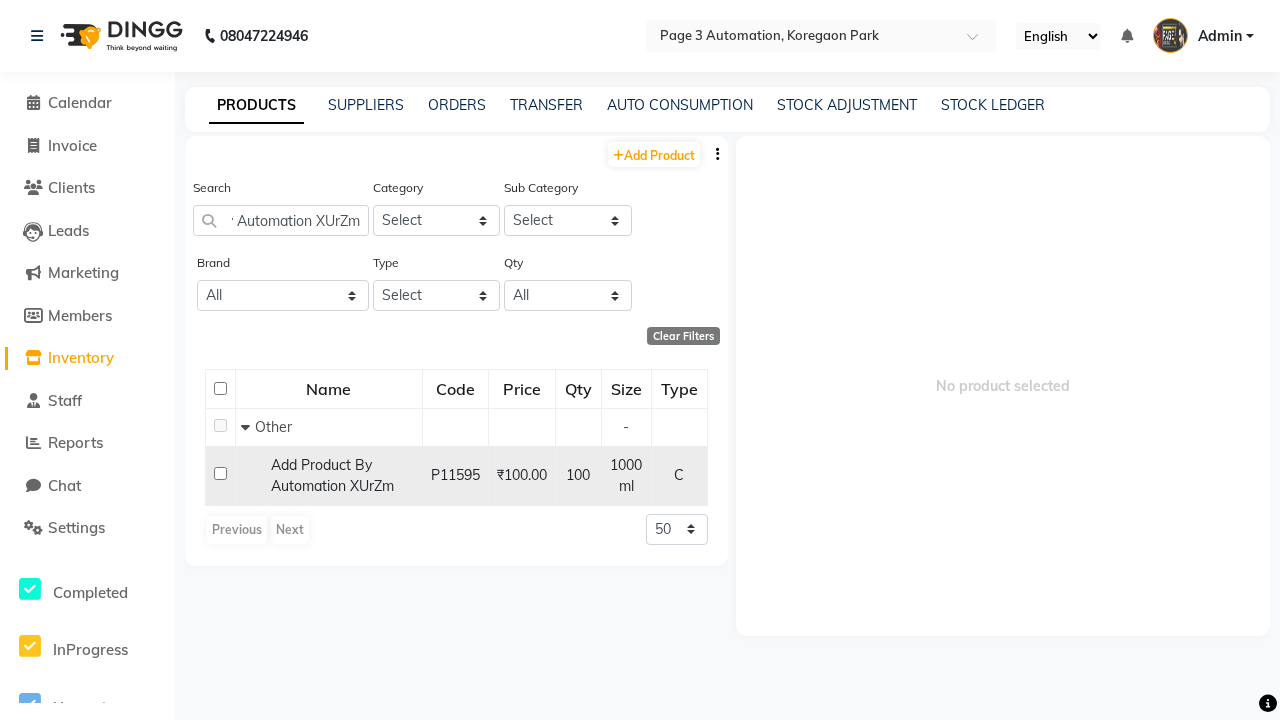 click 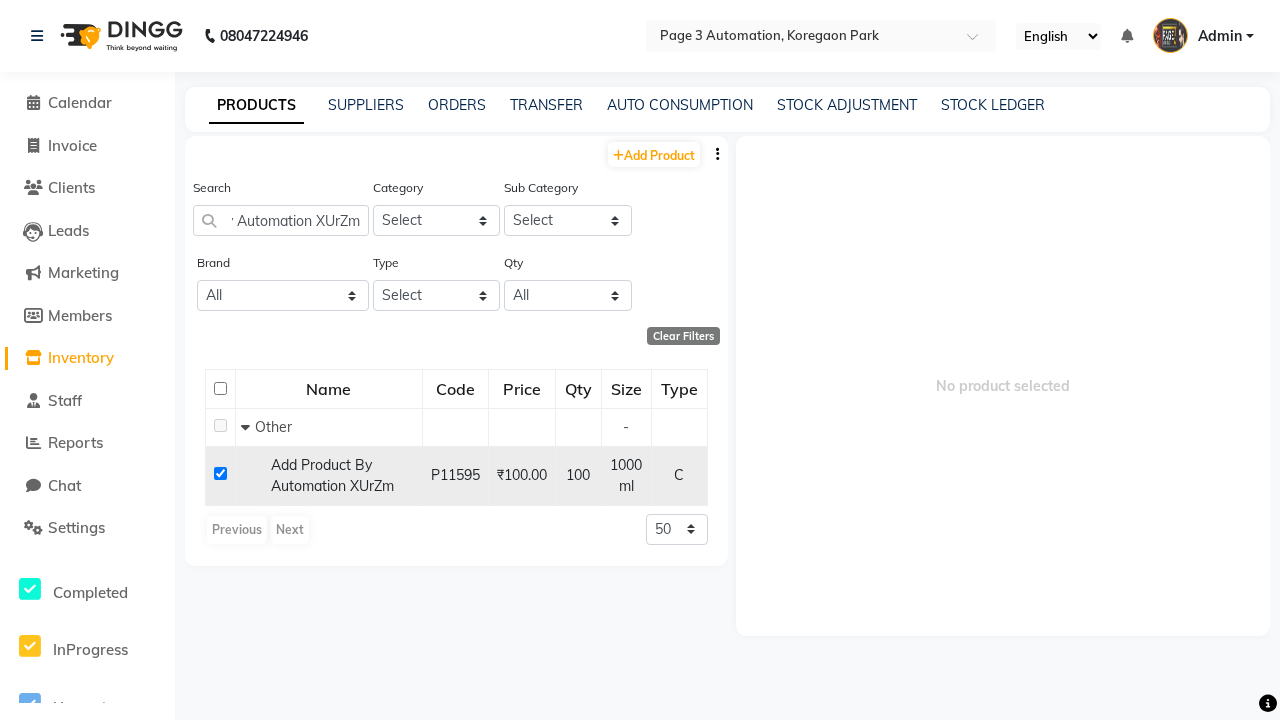 checkbox on "true" 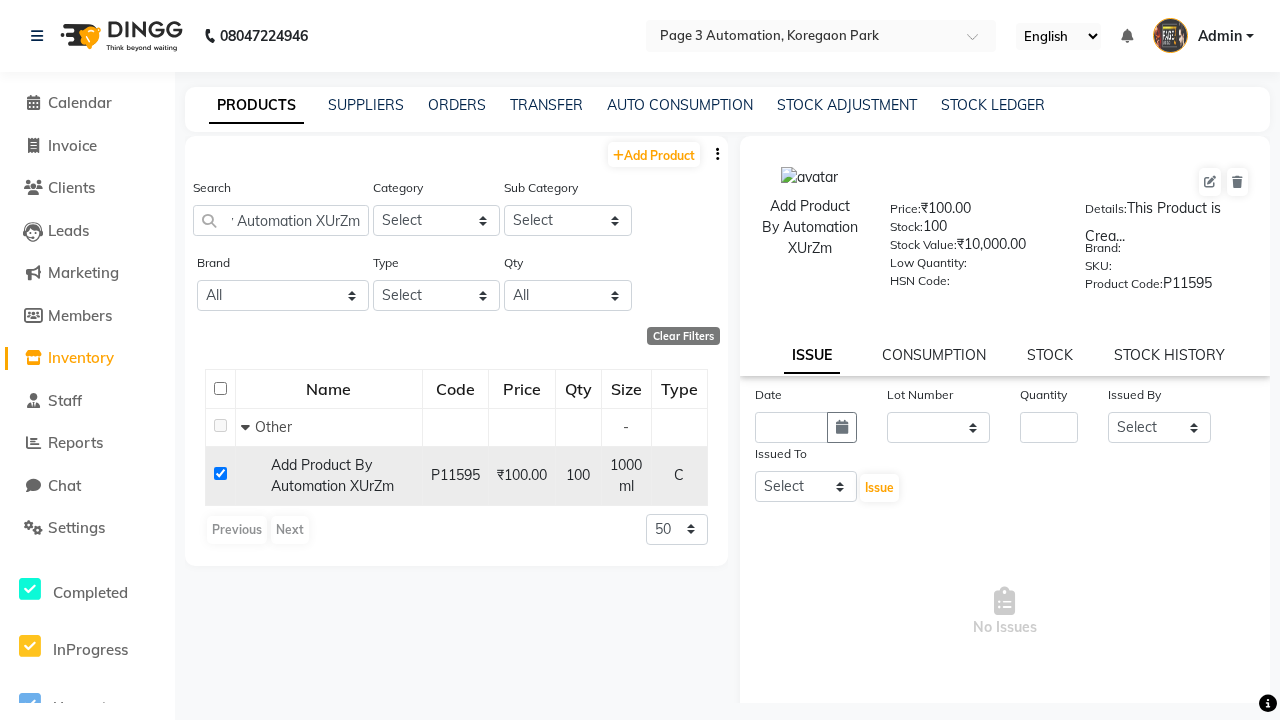 scroll, scrollTop: 0, scrollLeft: 0, axis: both 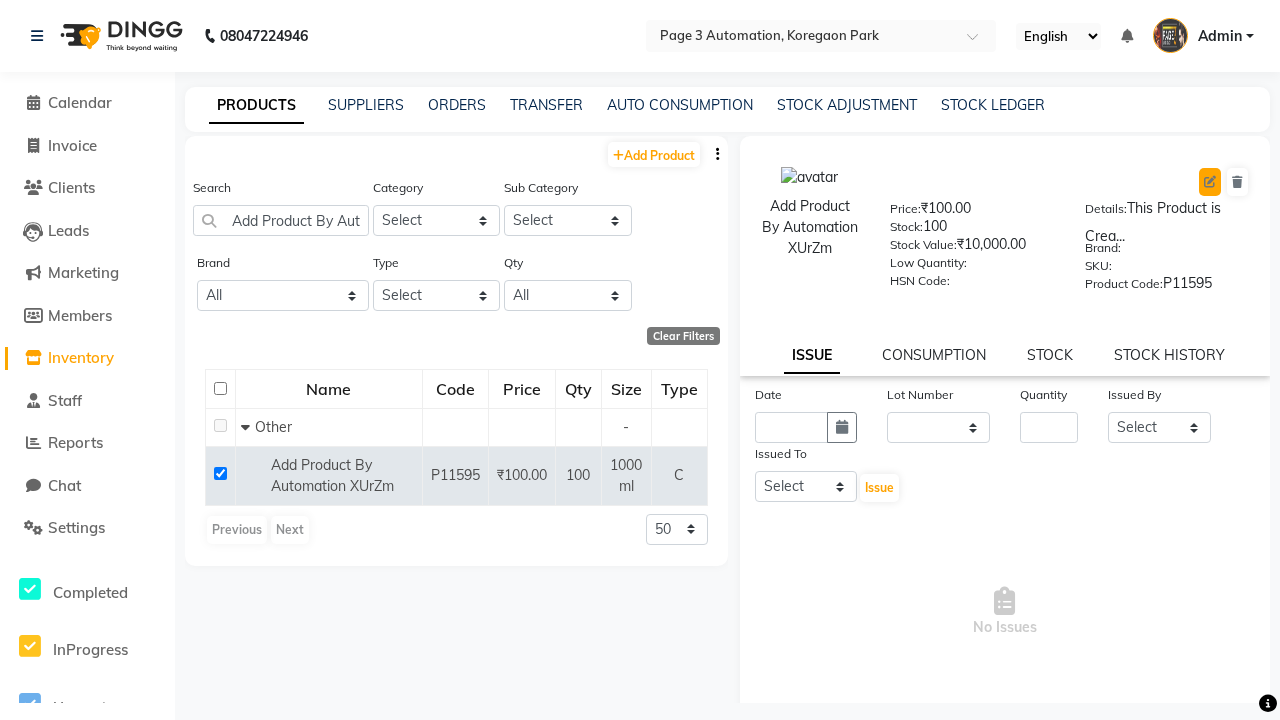 click 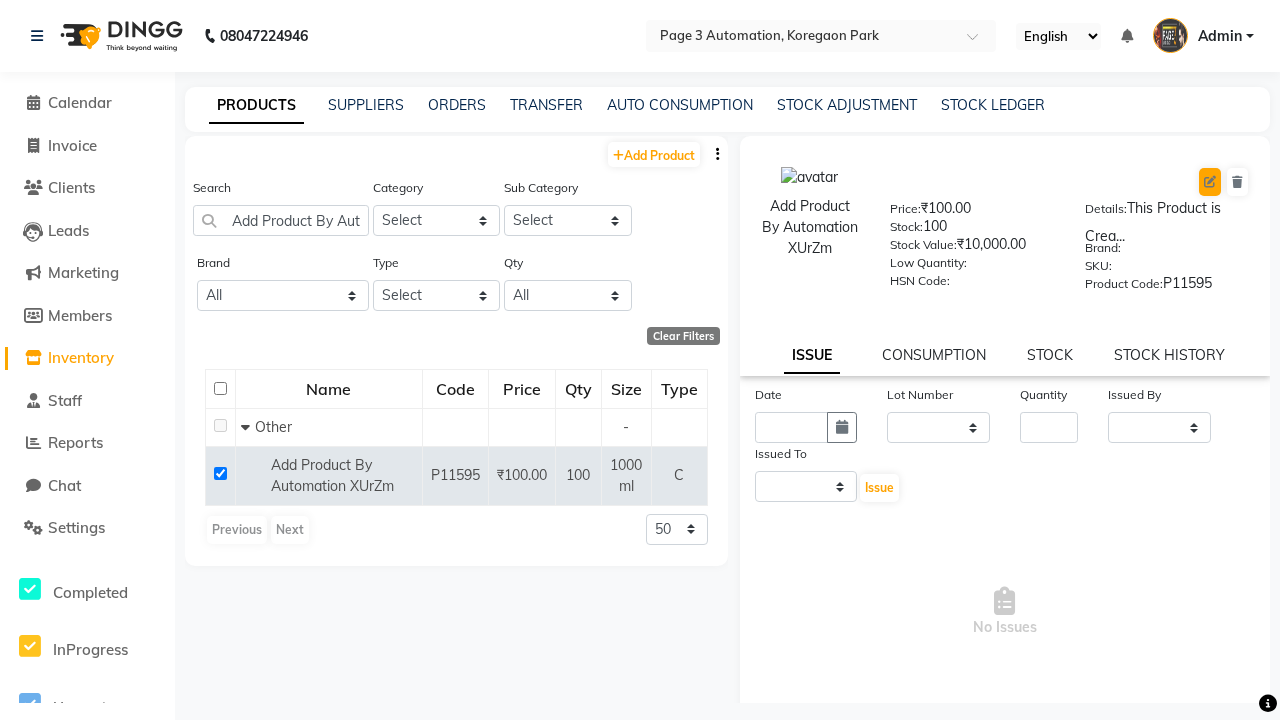 select on "C" 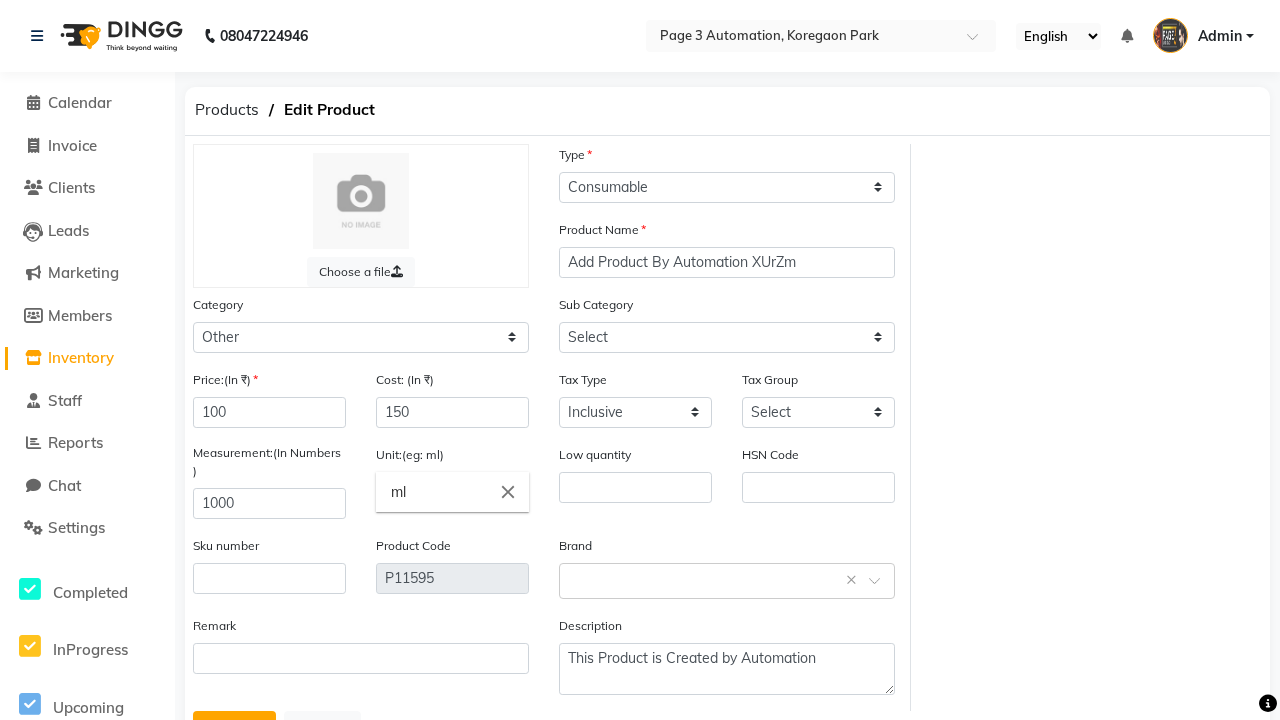 select on "1002" 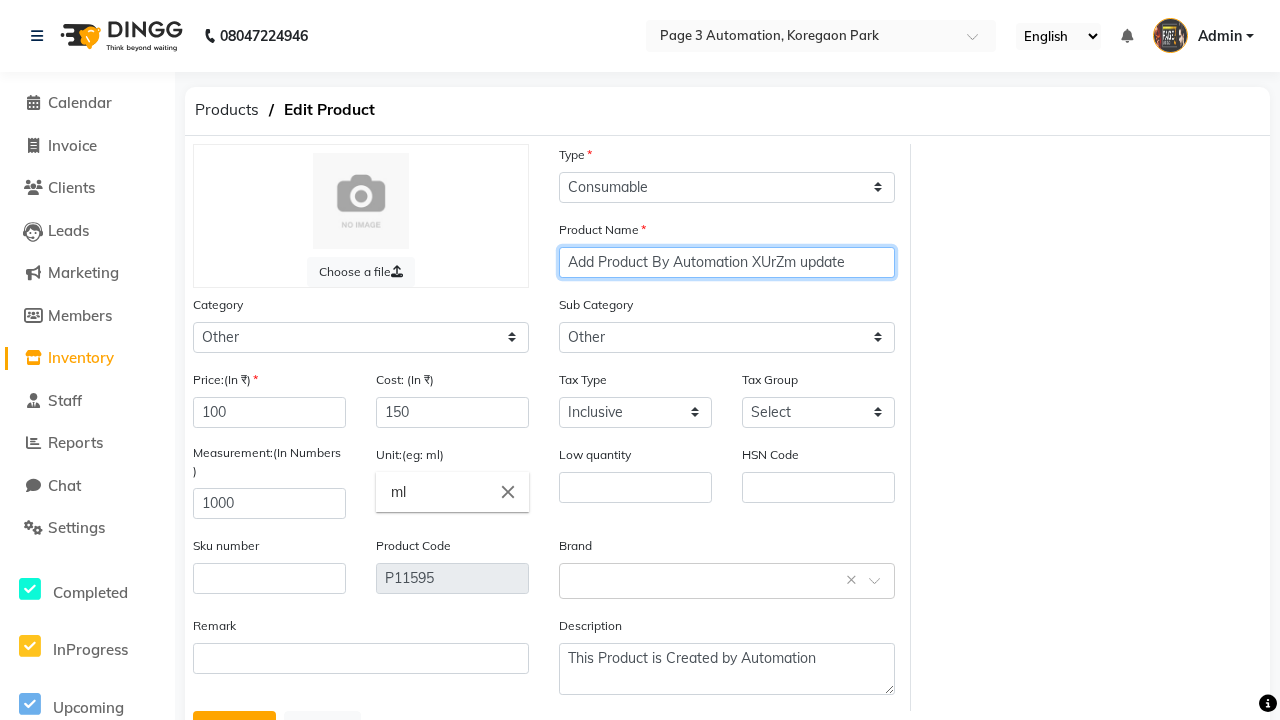 type on "Add Product By Automation XUrZm update" 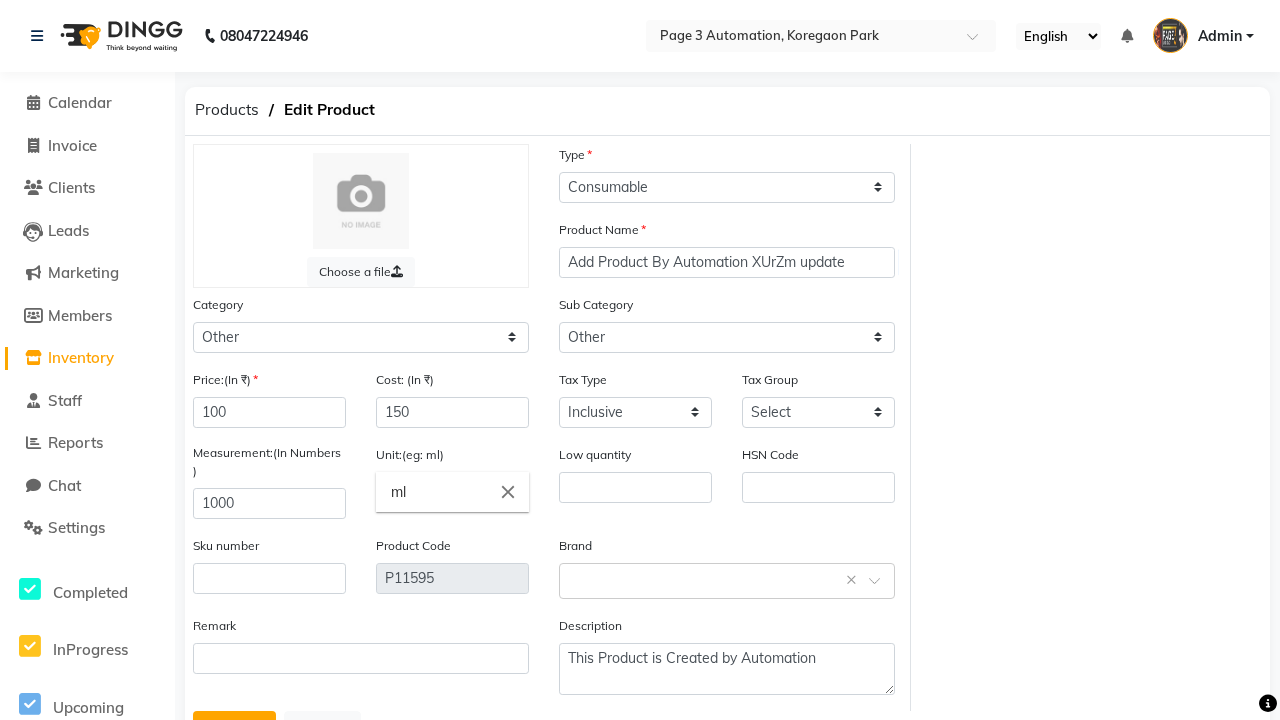 click on "Update" 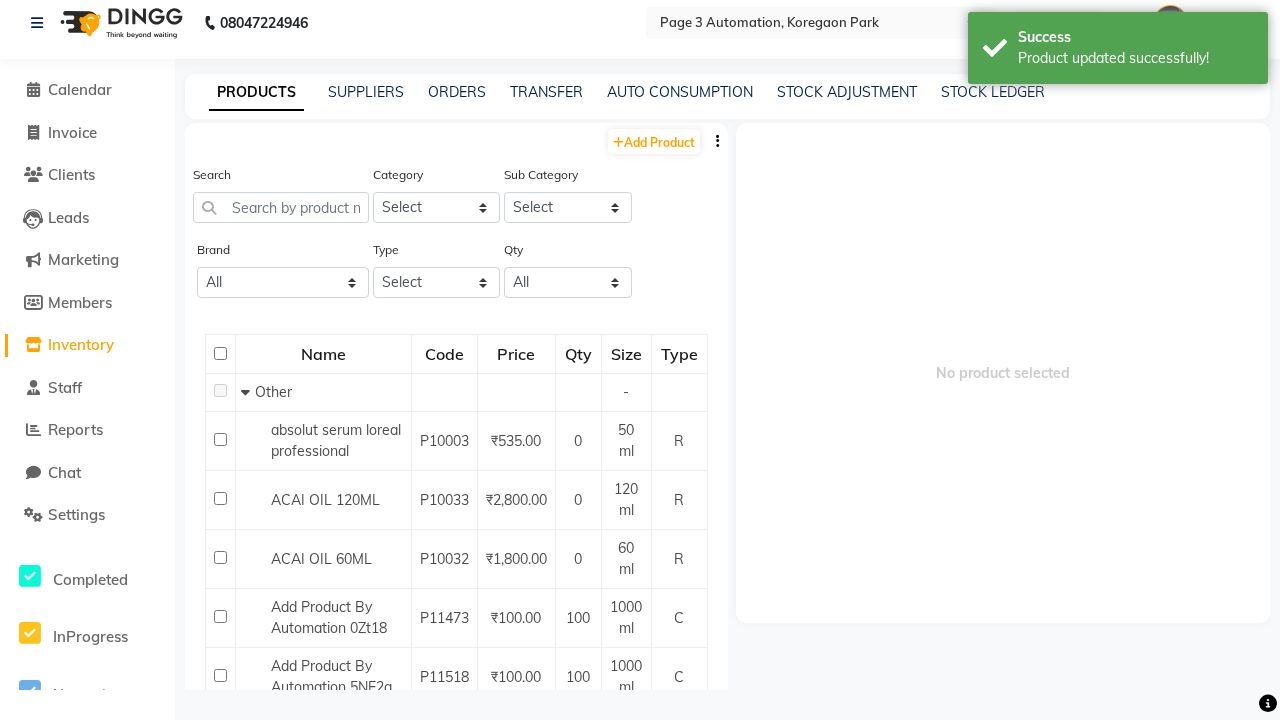 scroll, scrollTop: 0, scrollLeft: 0, axis: both 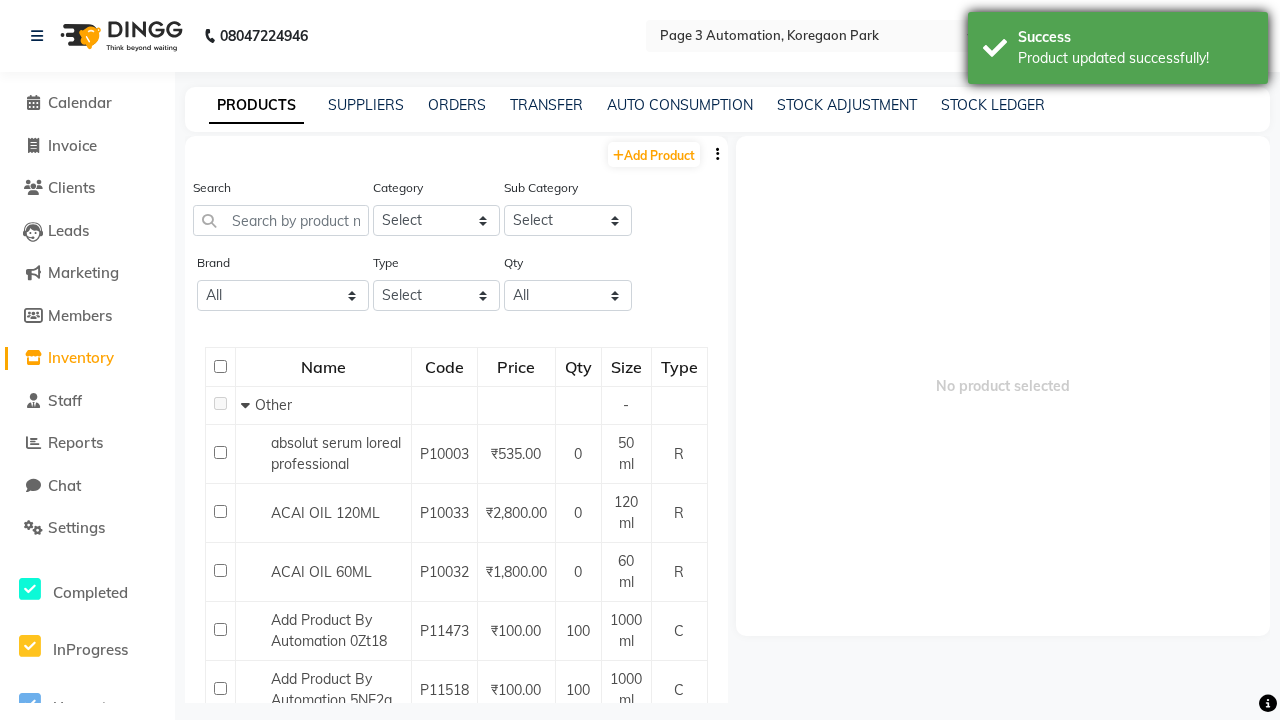 click on "Product updated successfully!" at bounding box center [1135, 58] 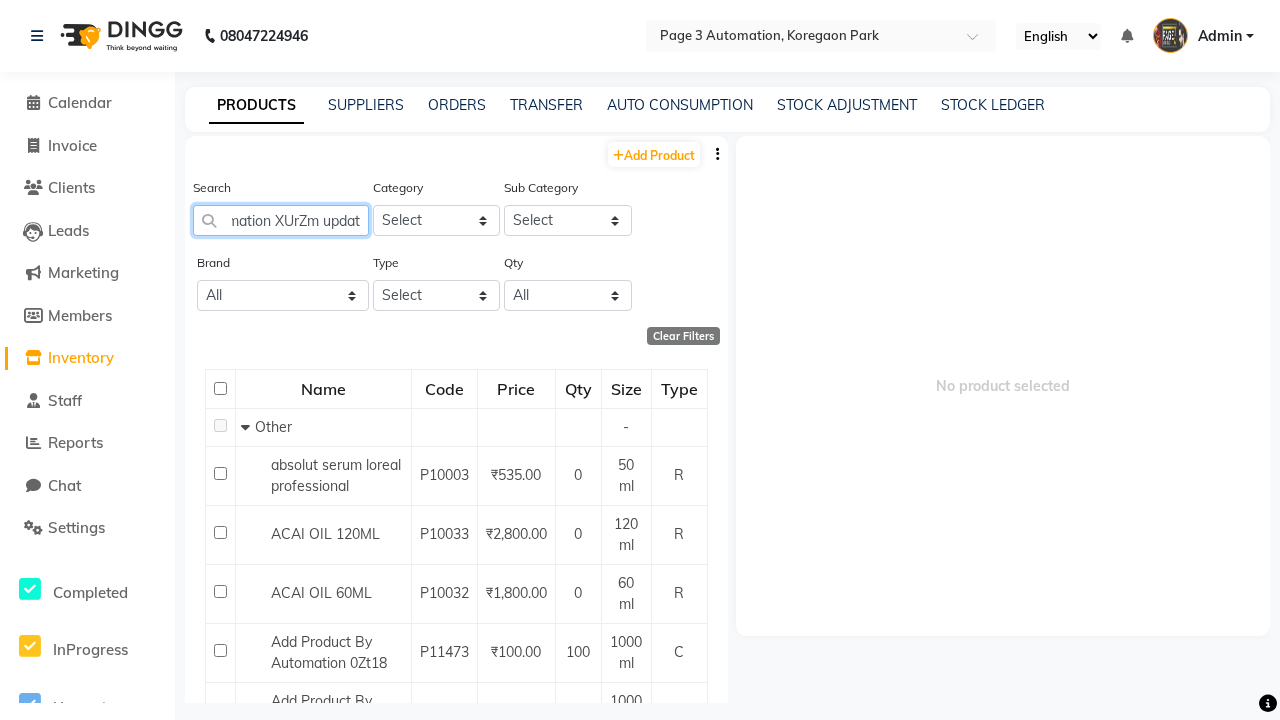 type on "Add Product By Automation XUrZm update" 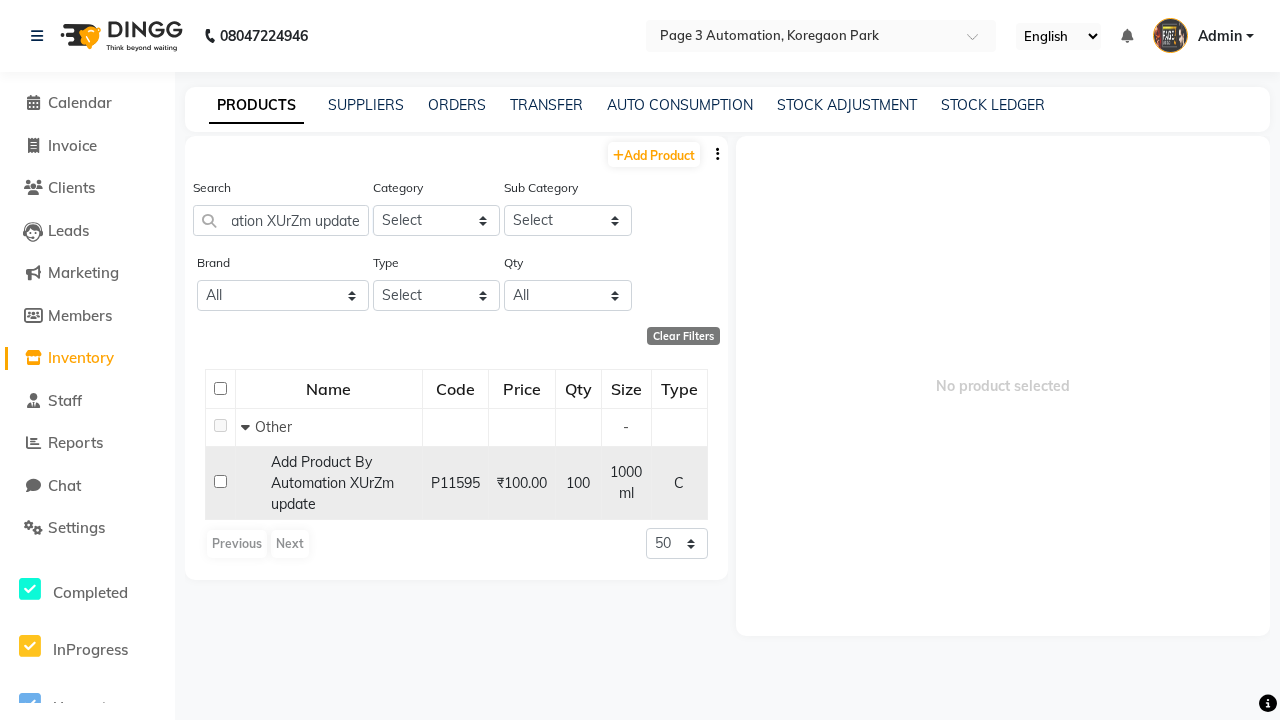 click 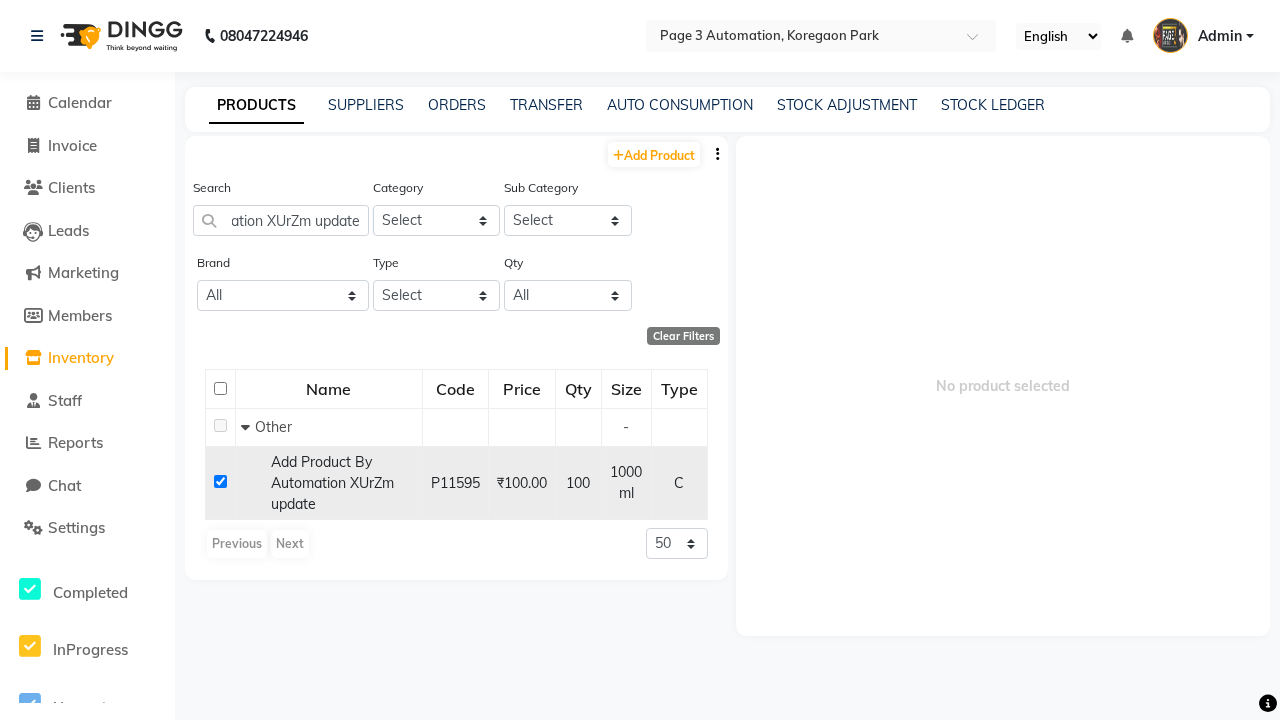checkbox on "true" 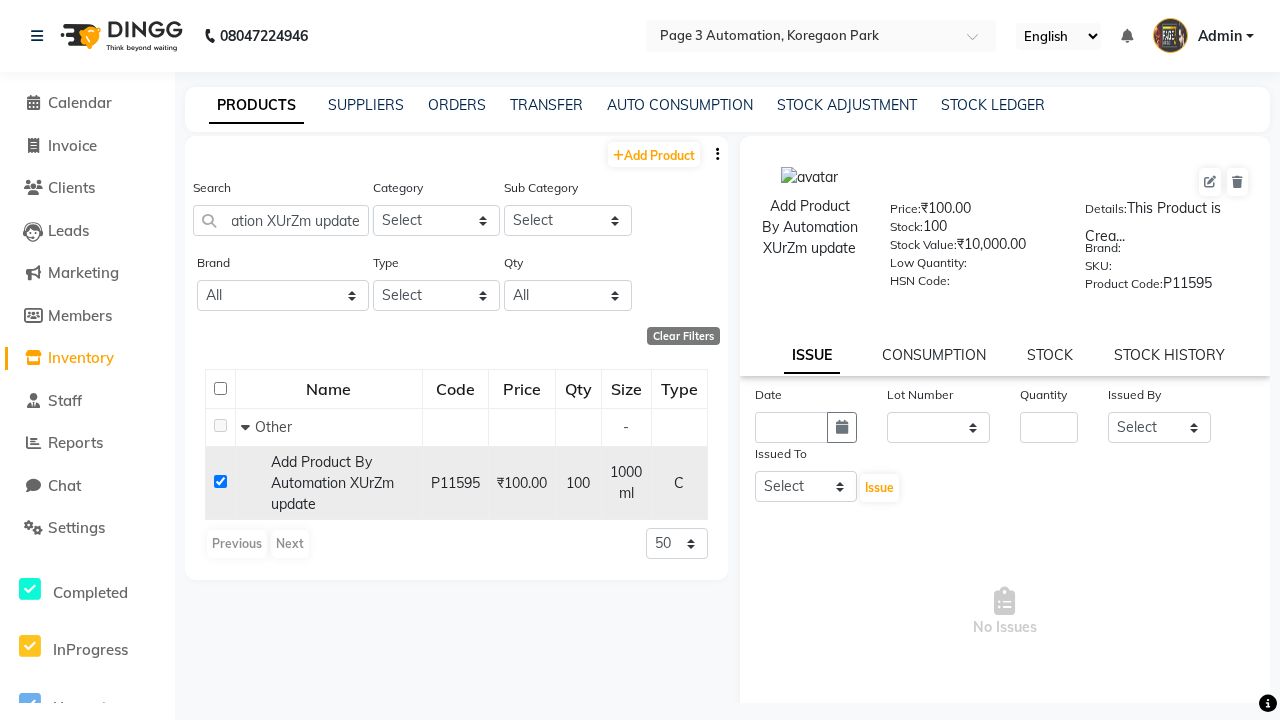 scroll, scrollTop: 0, scrollLeft: 0, axis: both 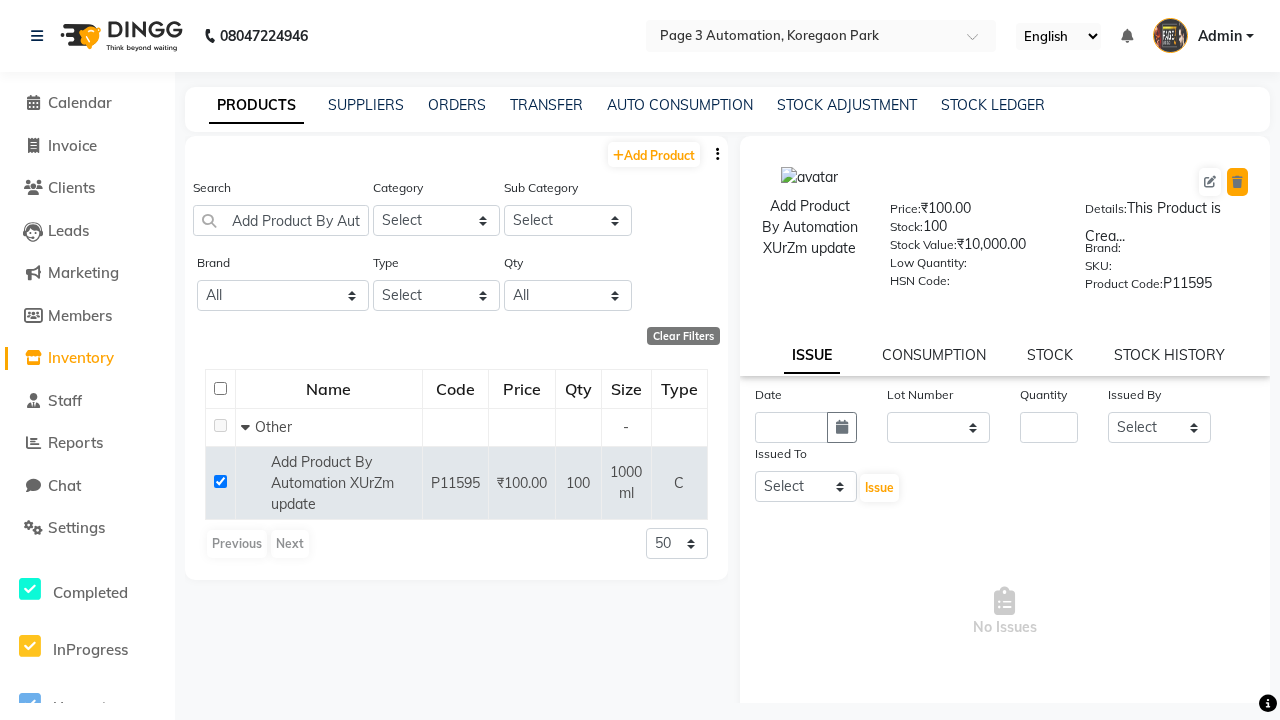 click 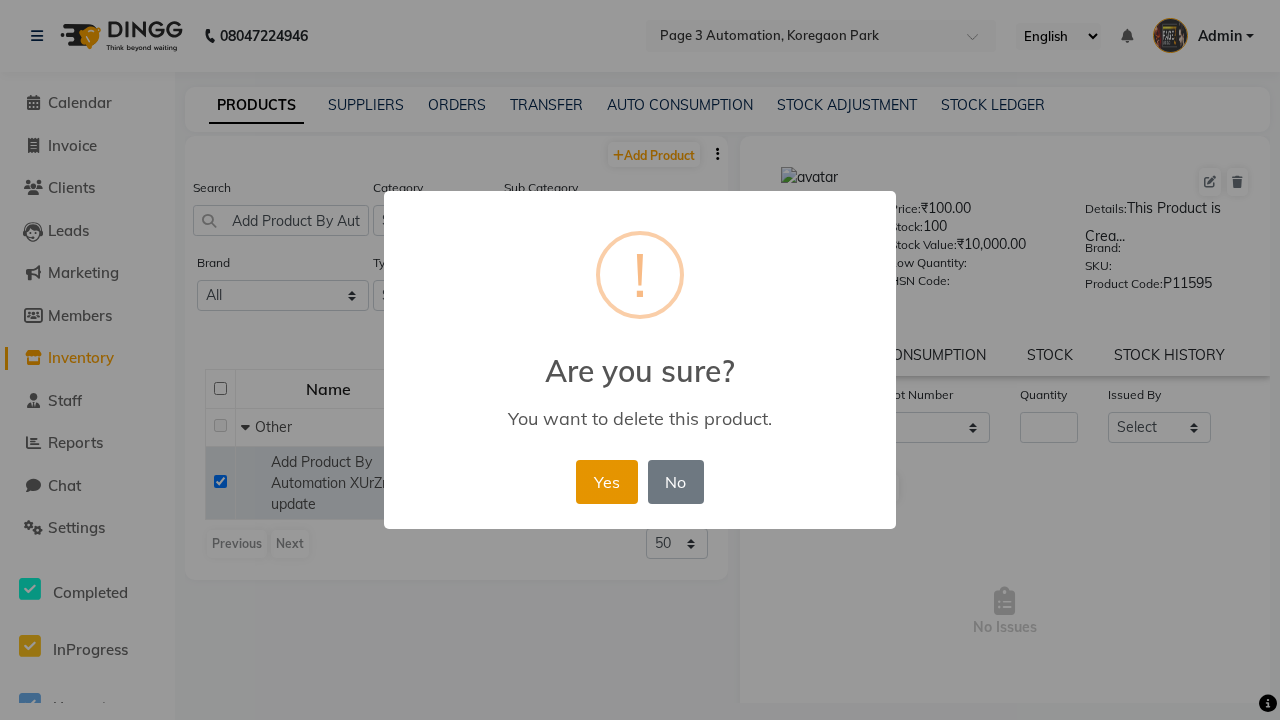 click on "Yes" at bounding box center (606, 482) 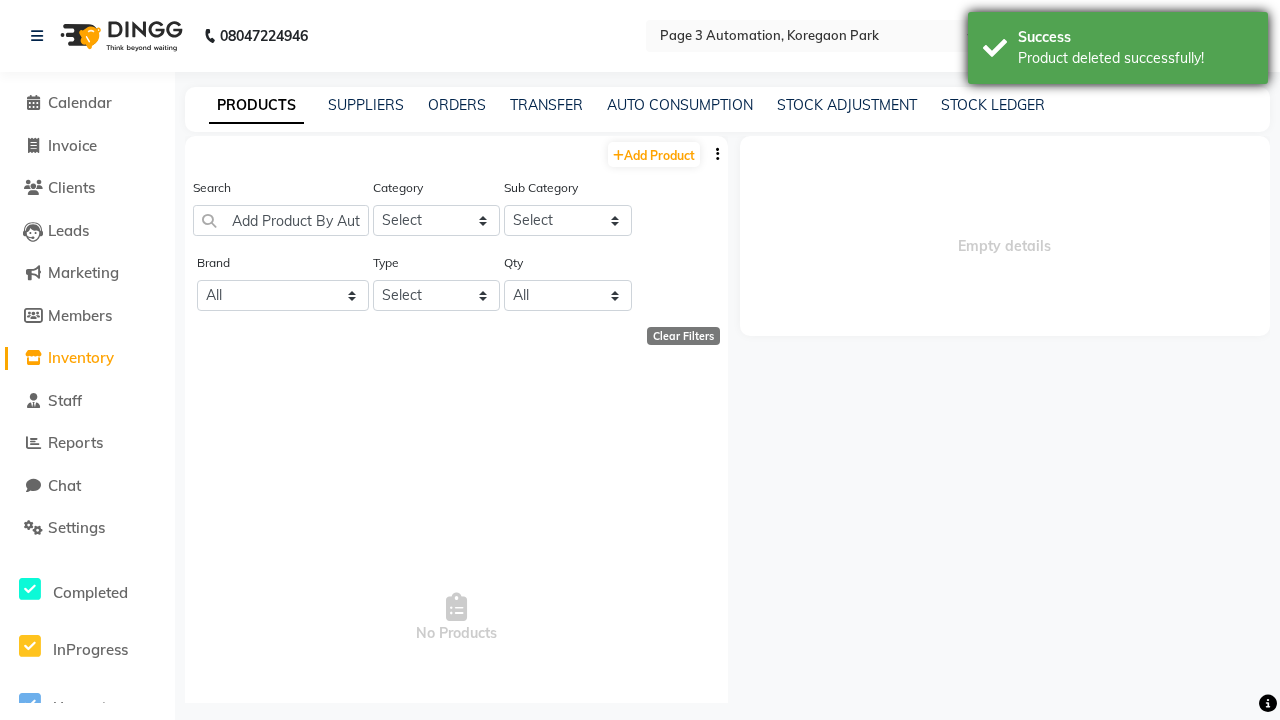 click on "Product deleted successfully!" at bounding box center [1135, 58] 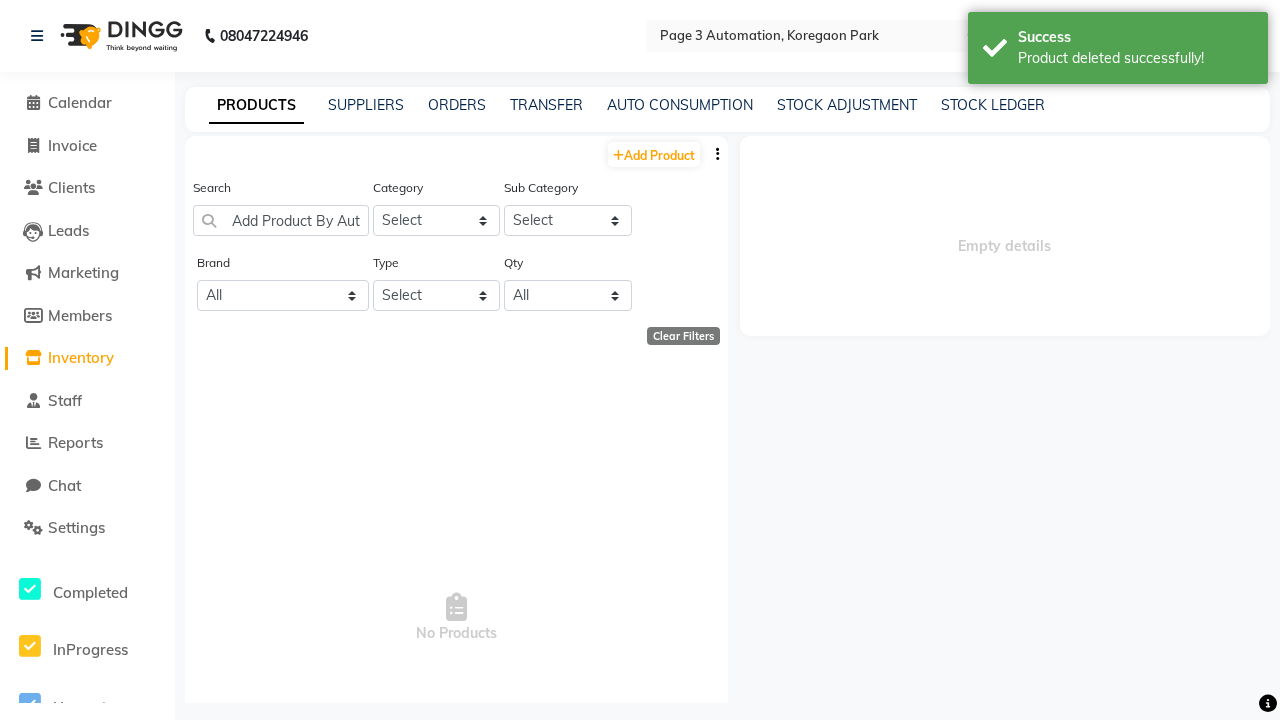 click on "Admin" at bounding box center [1220, 36] 